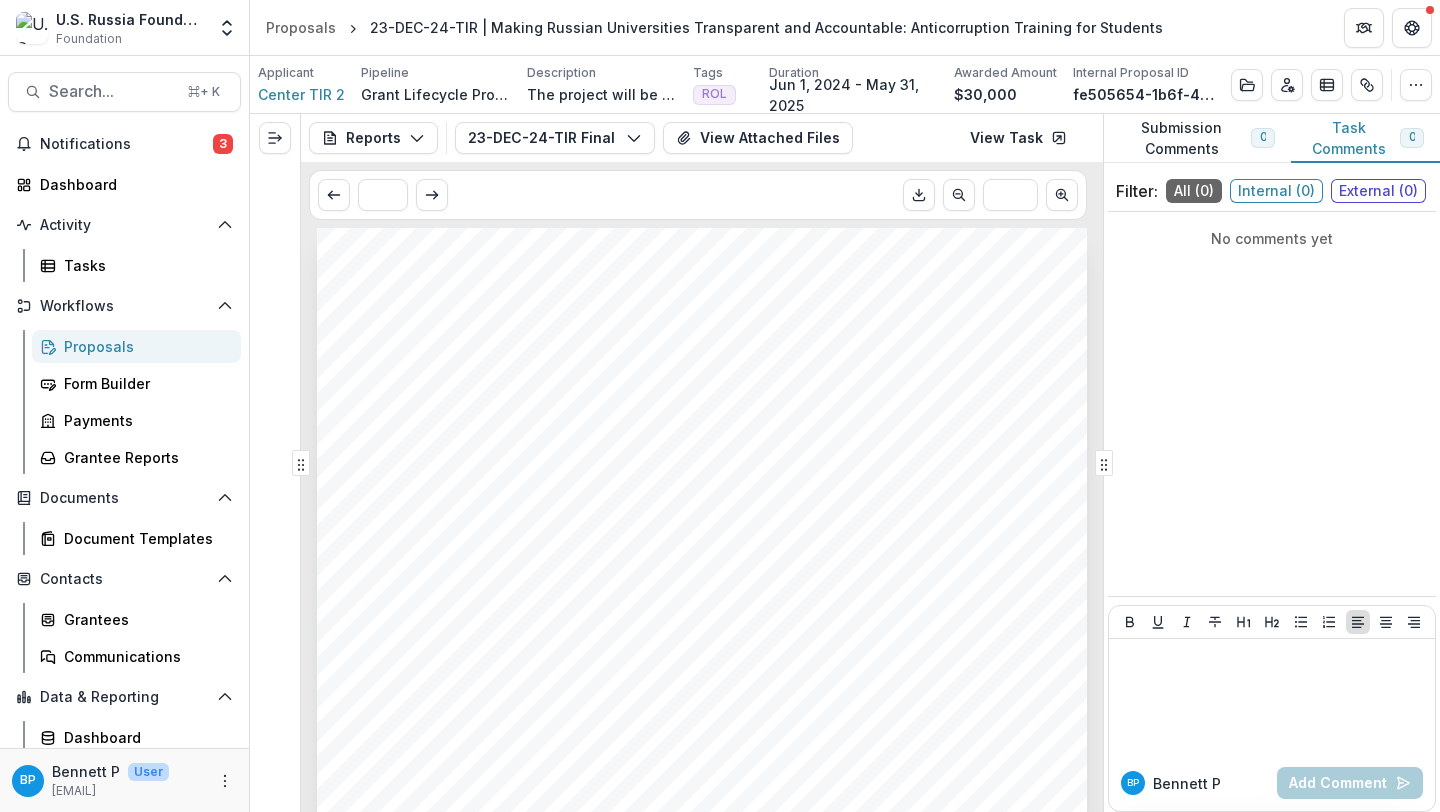 scroll, scrollTop: 0, scrollLeft: 0, axis: both 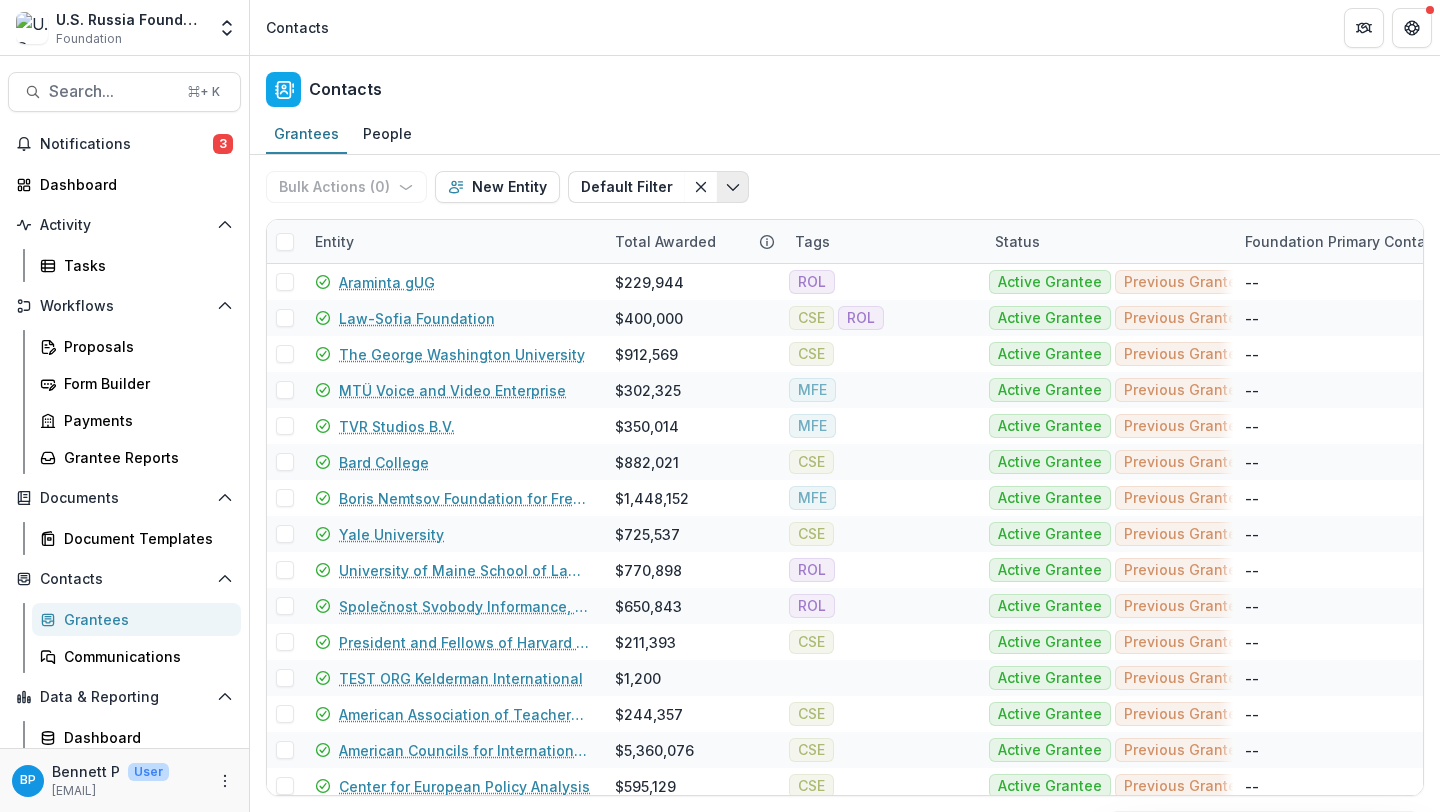 click at bounding box center [733, 187] 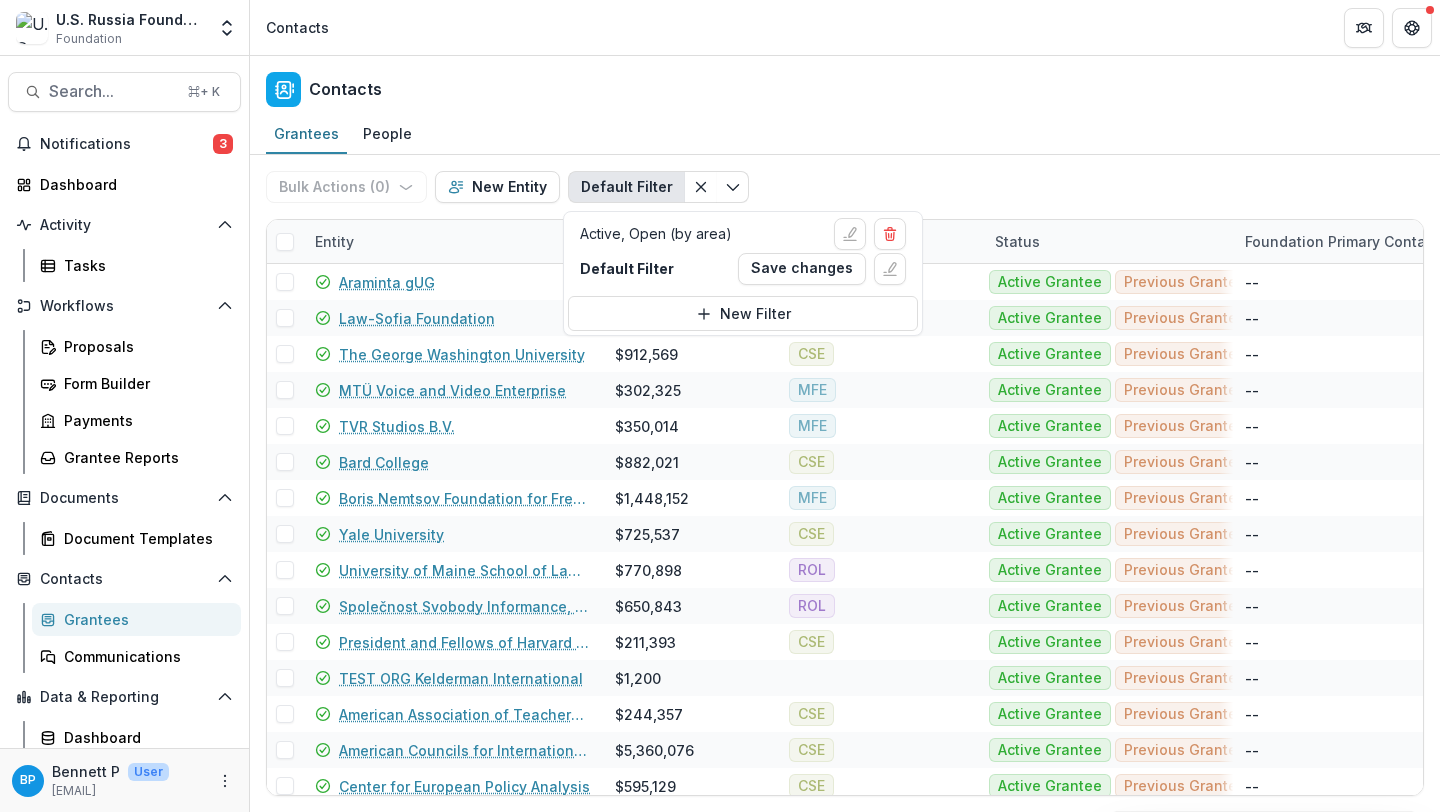 click on "Bulk Actions ( 0 ) Send Email Create Proposals Create Tasks New Entity Default Filter Active, Open (by area) Default Filter Save changes New Filter" at bounding box center [845, 187] 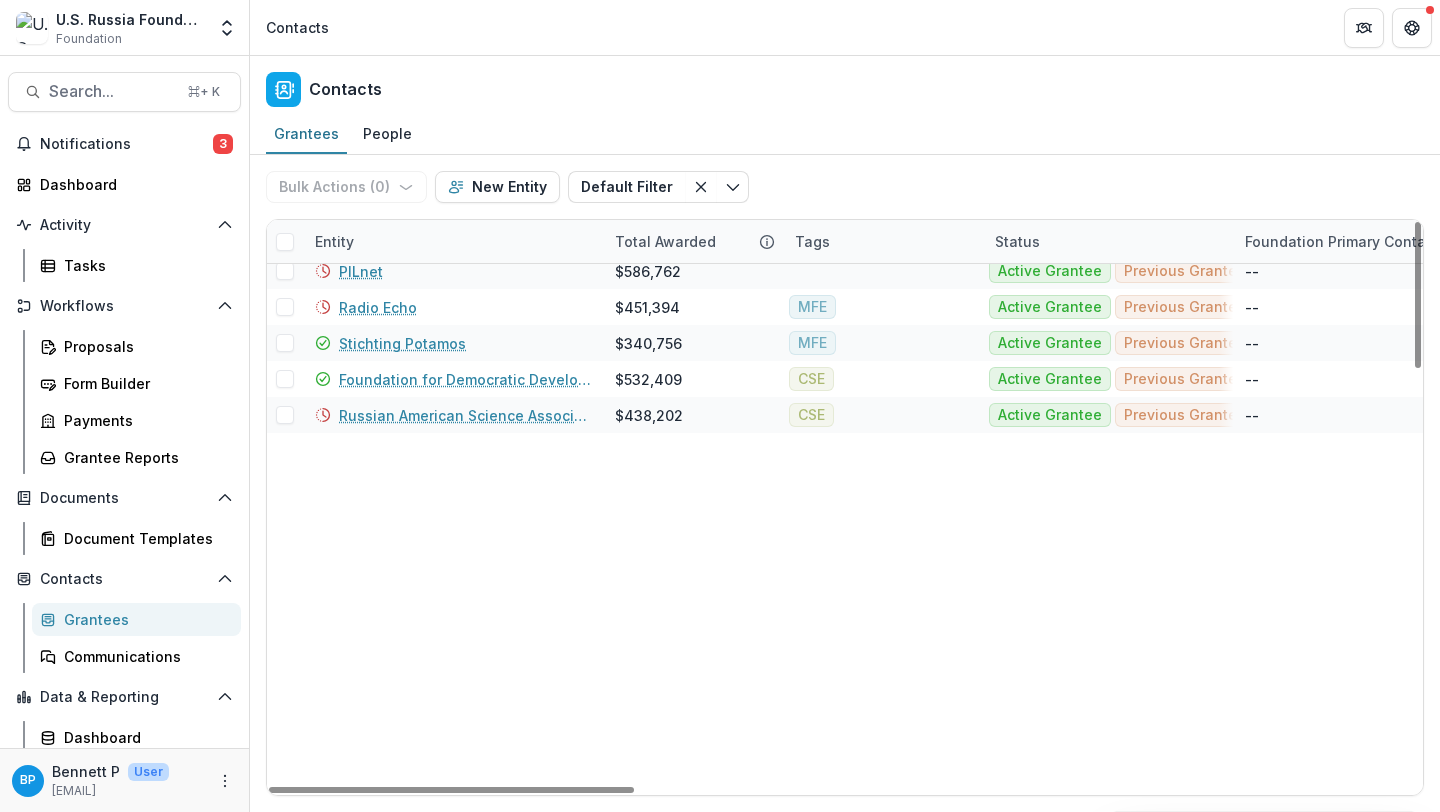 scroll, scrollTop: 0, scrollLeft: 0, axis: both 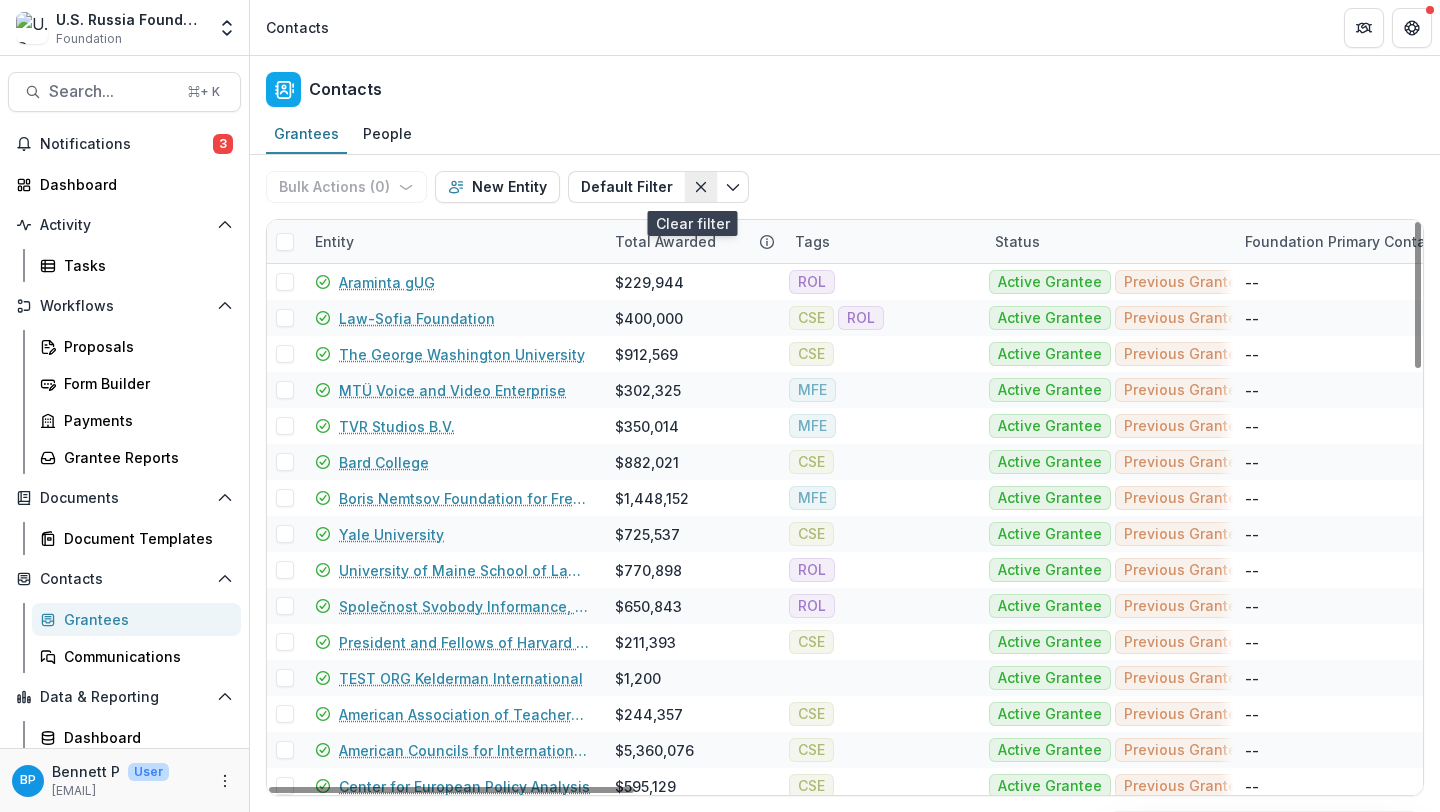 click 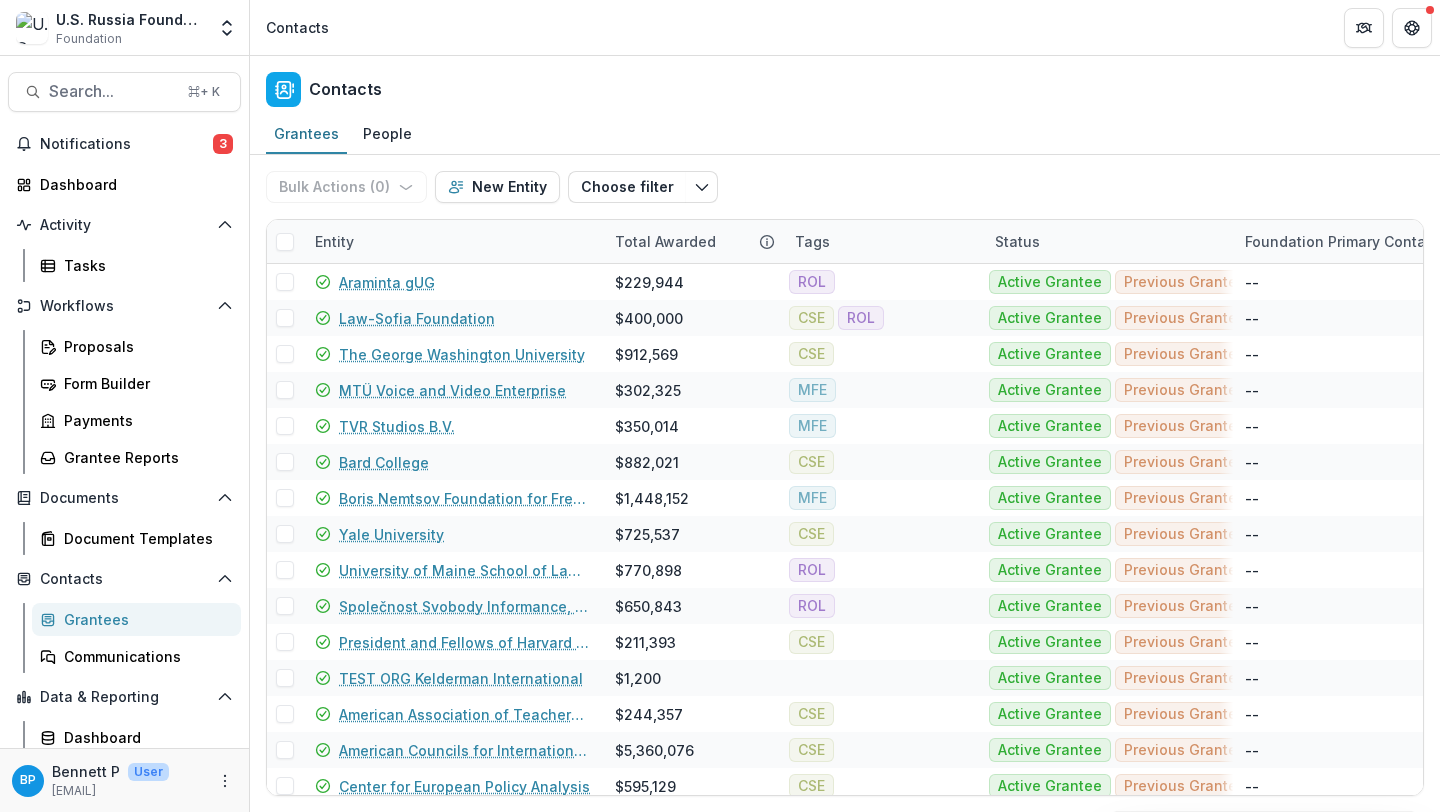 click on "Bulk Actions ( 0 ) Send Email Create Proposals Create Tasks New Entity Choose filter Active, Open (by area) Default Filter New Filter" at bounding box center [845, 187] 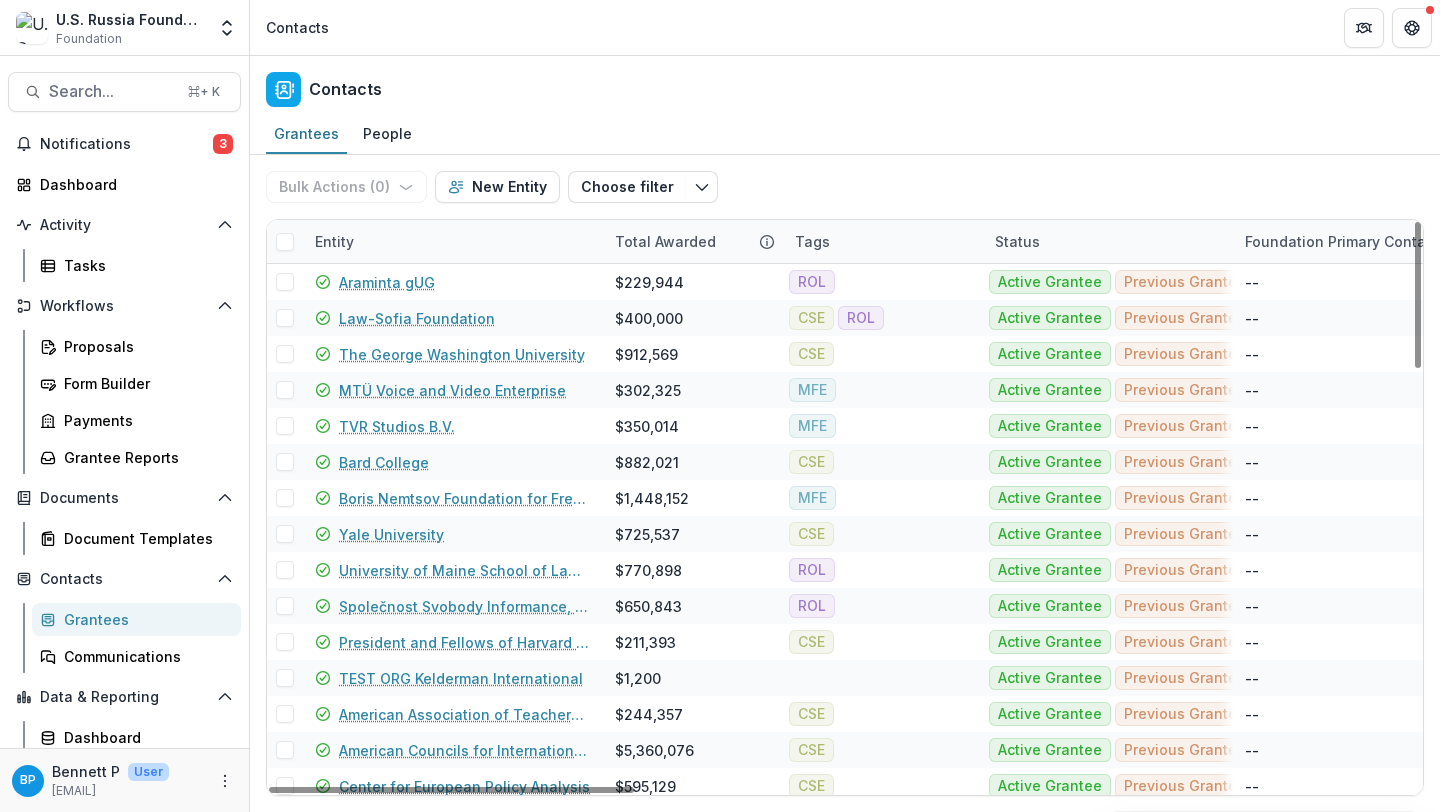 click on "Entity" at bounding box center [453, 241] 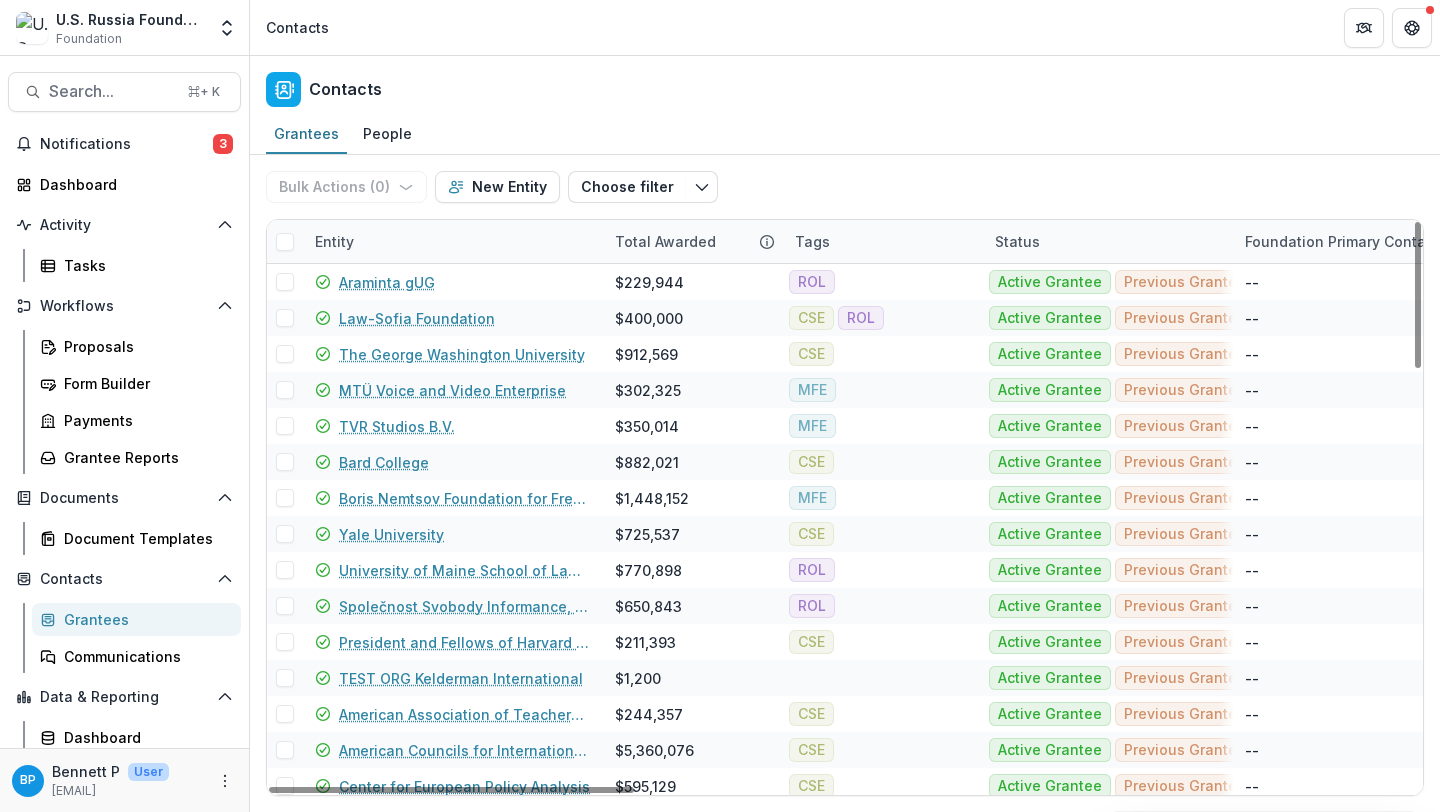 click on "Total Awarded" at bounding box center (665, 241) 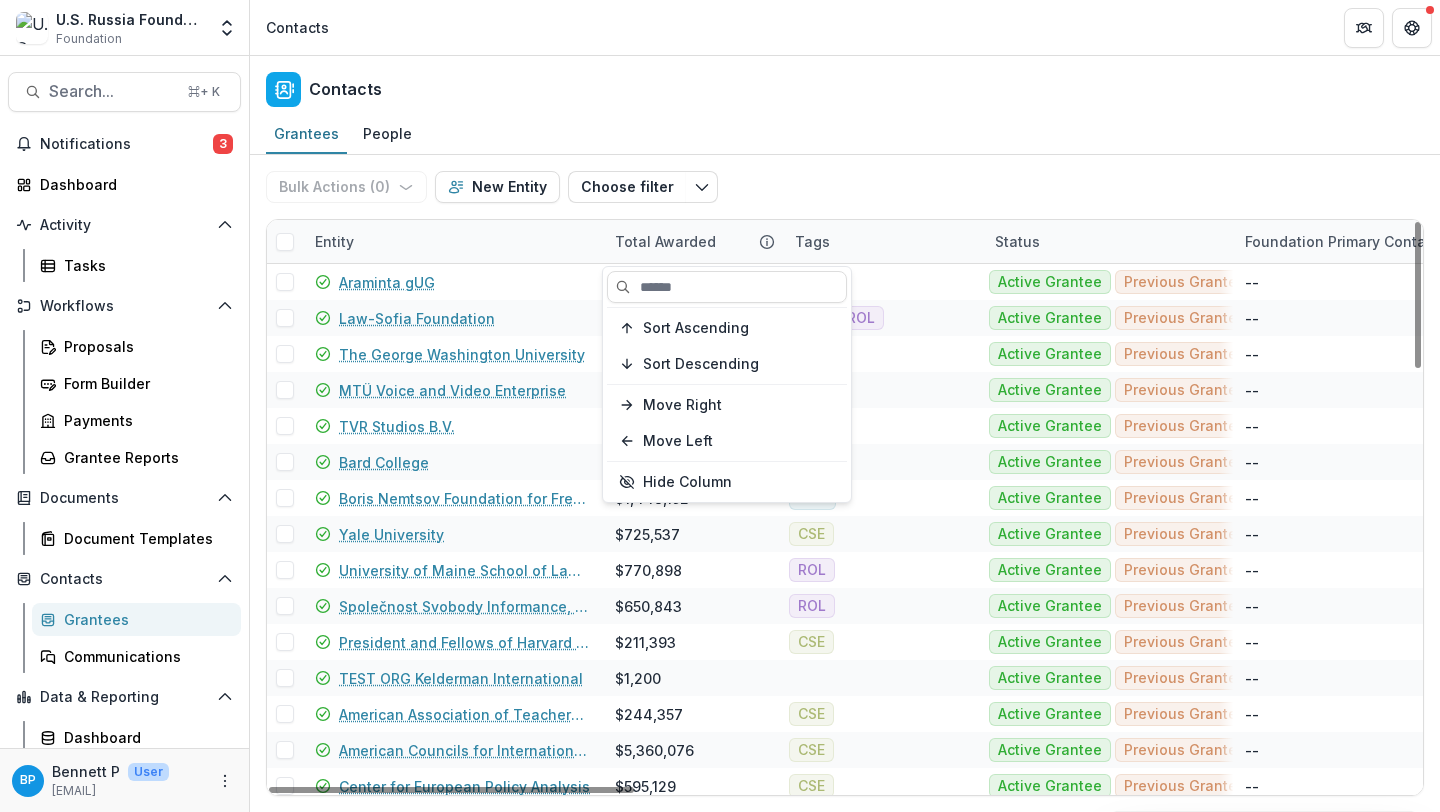 click on "Entity" at bounding box center [453, 241] 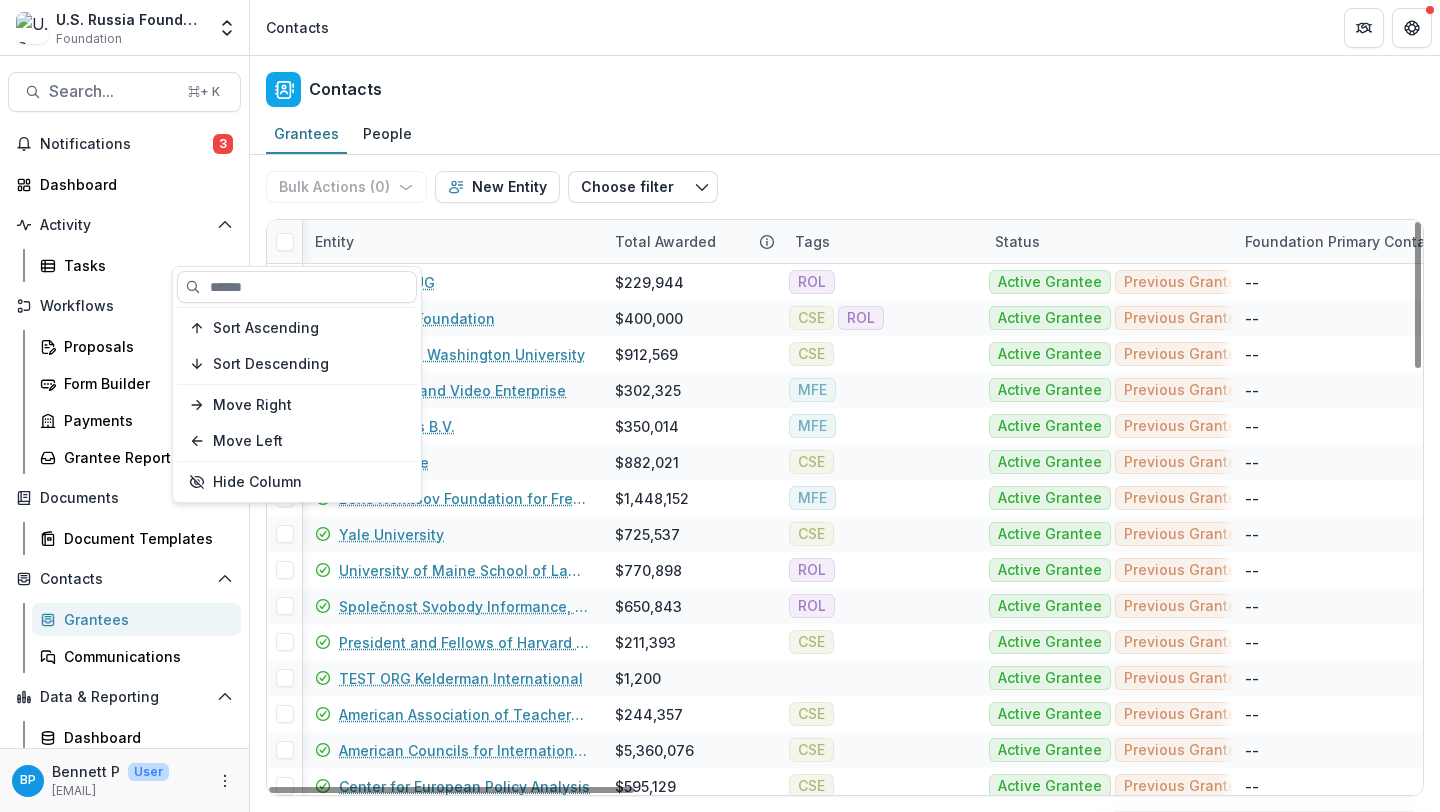 scroll, scrollTop: 0, scrollLeft: 130, axis: horizontal 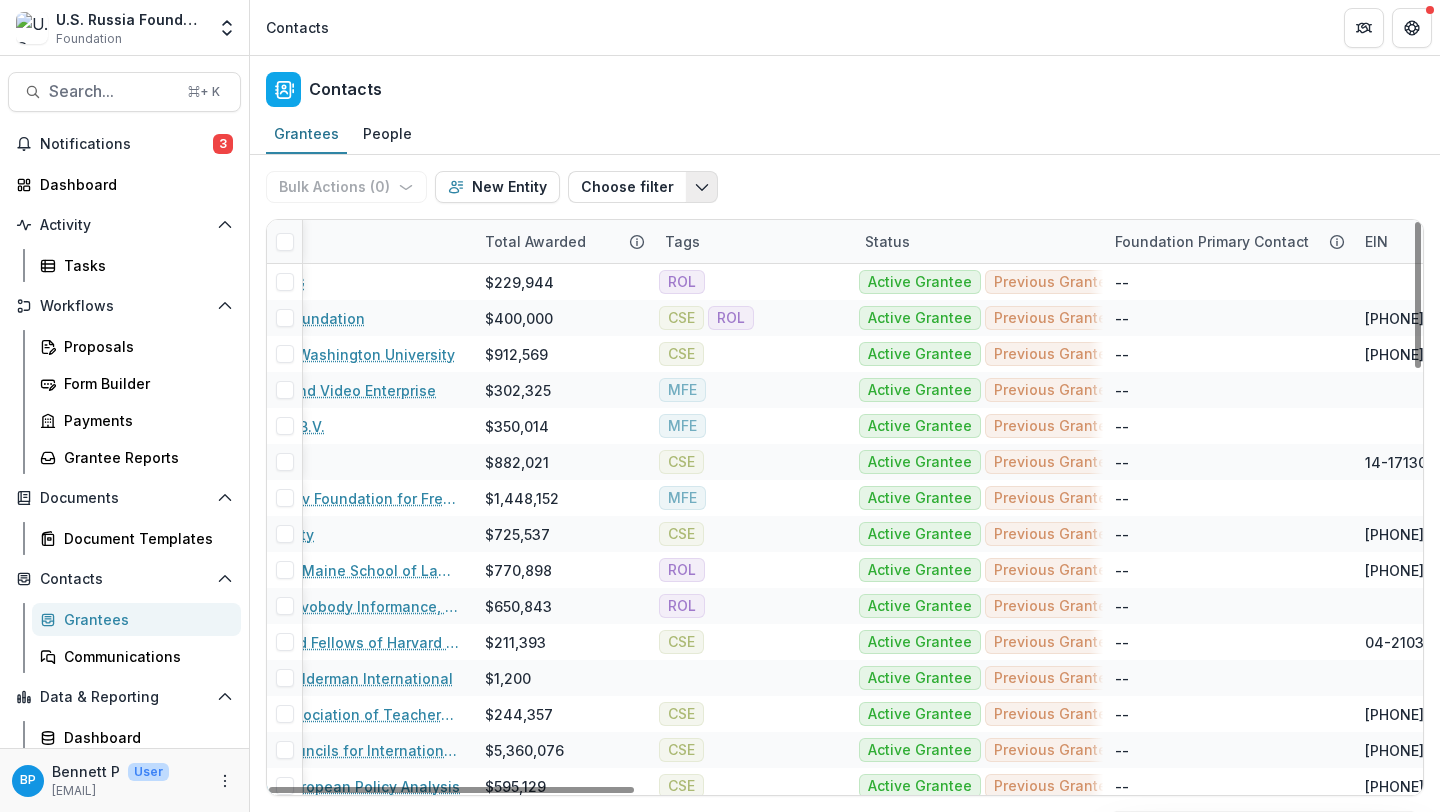click at bounding box center (702, 187) 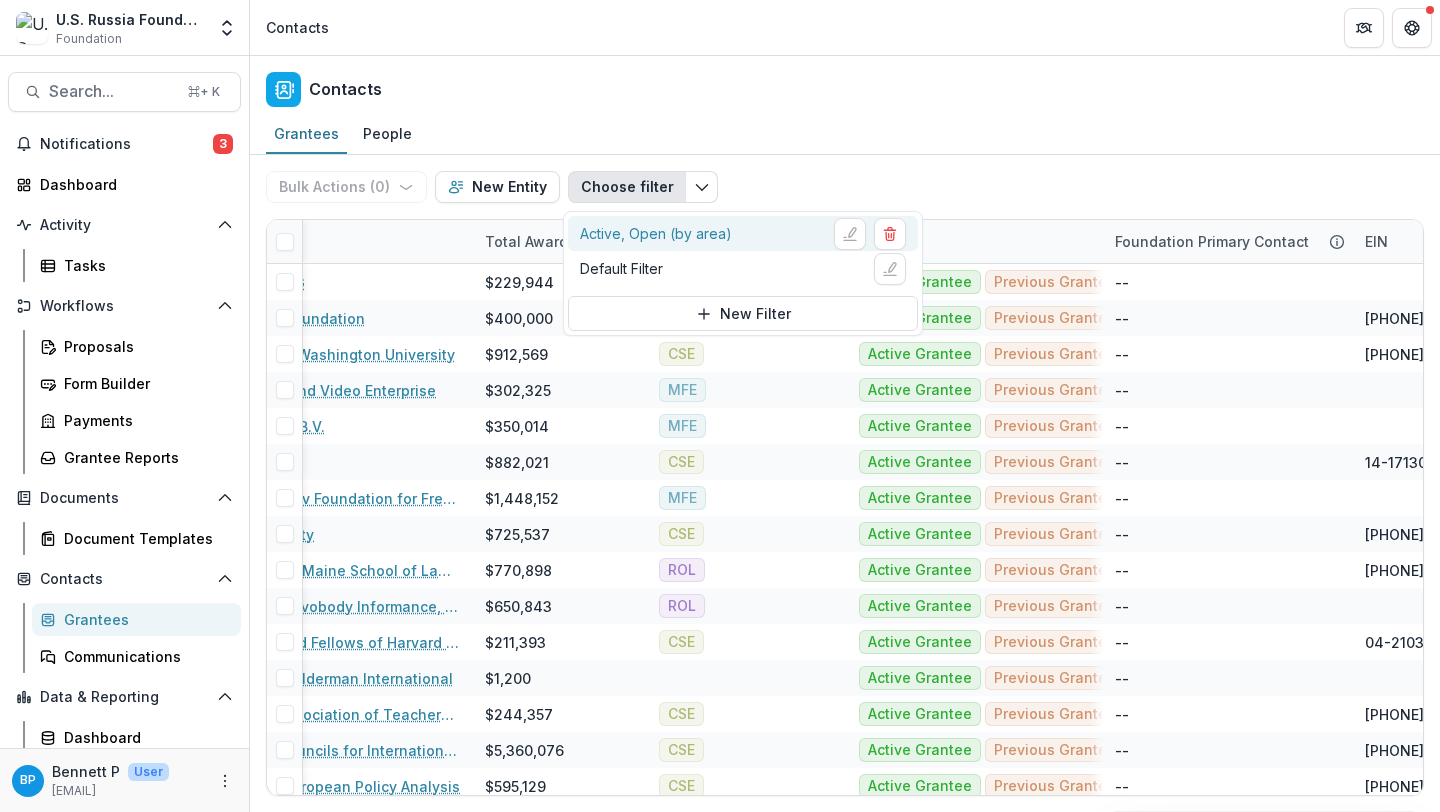 click on "Active, Open (by area)" at bounding box center [743, 233] 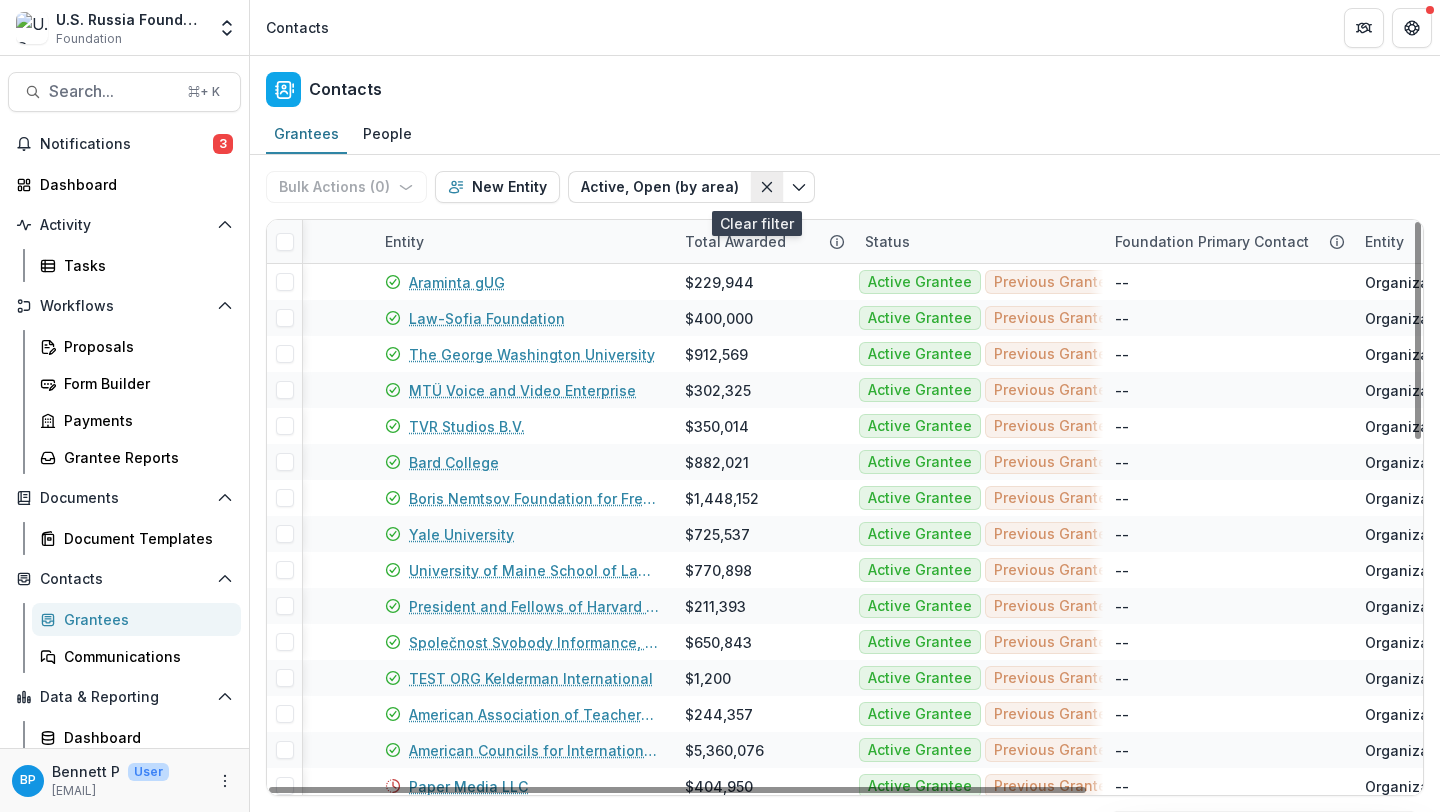 click 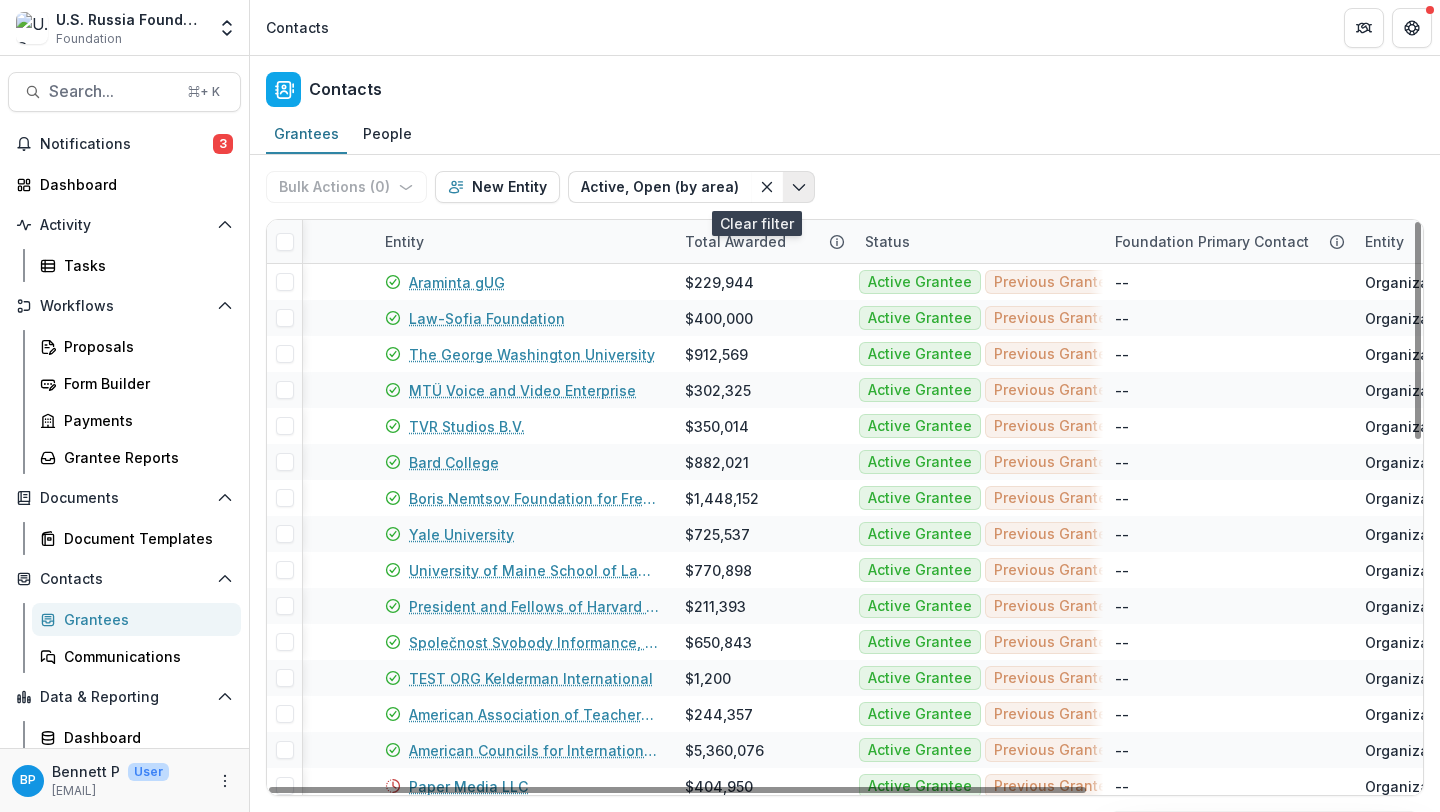 click on "Active, Open (by area)" at bounding box center (659, 187) 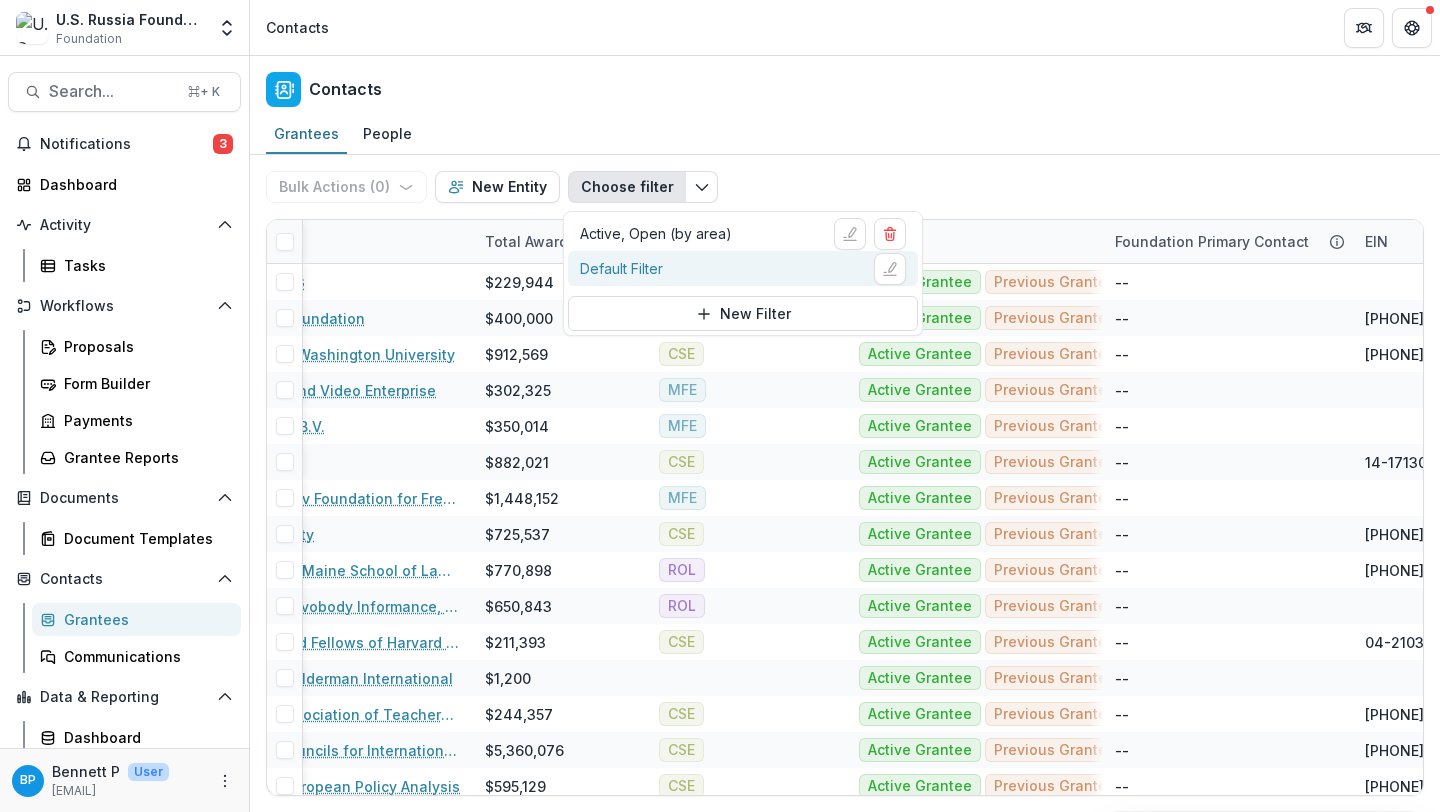 click on "Default Filter" at bounding box center (621, 268) 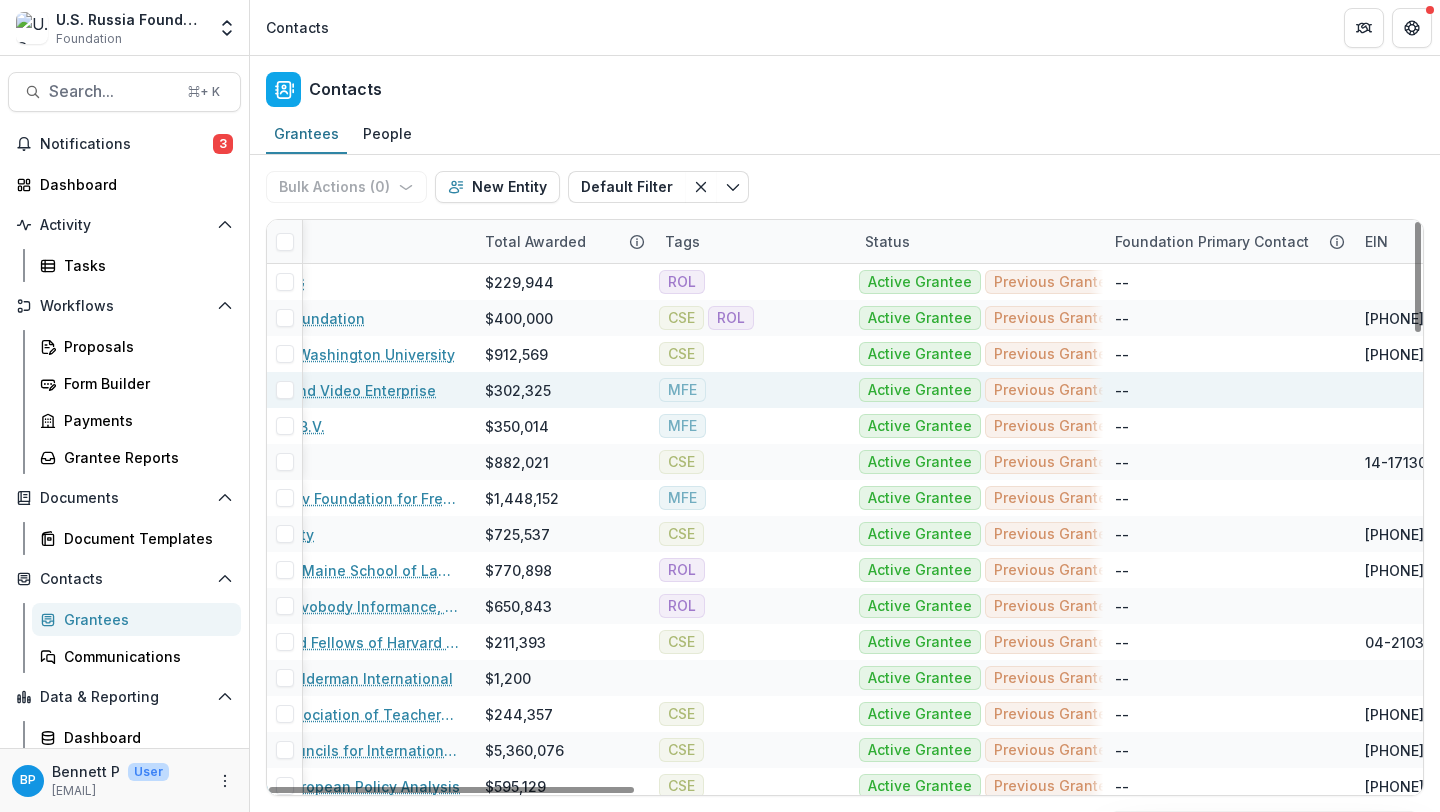 scroll, scrollTop: 0, scrollLeft: 0, axis: both 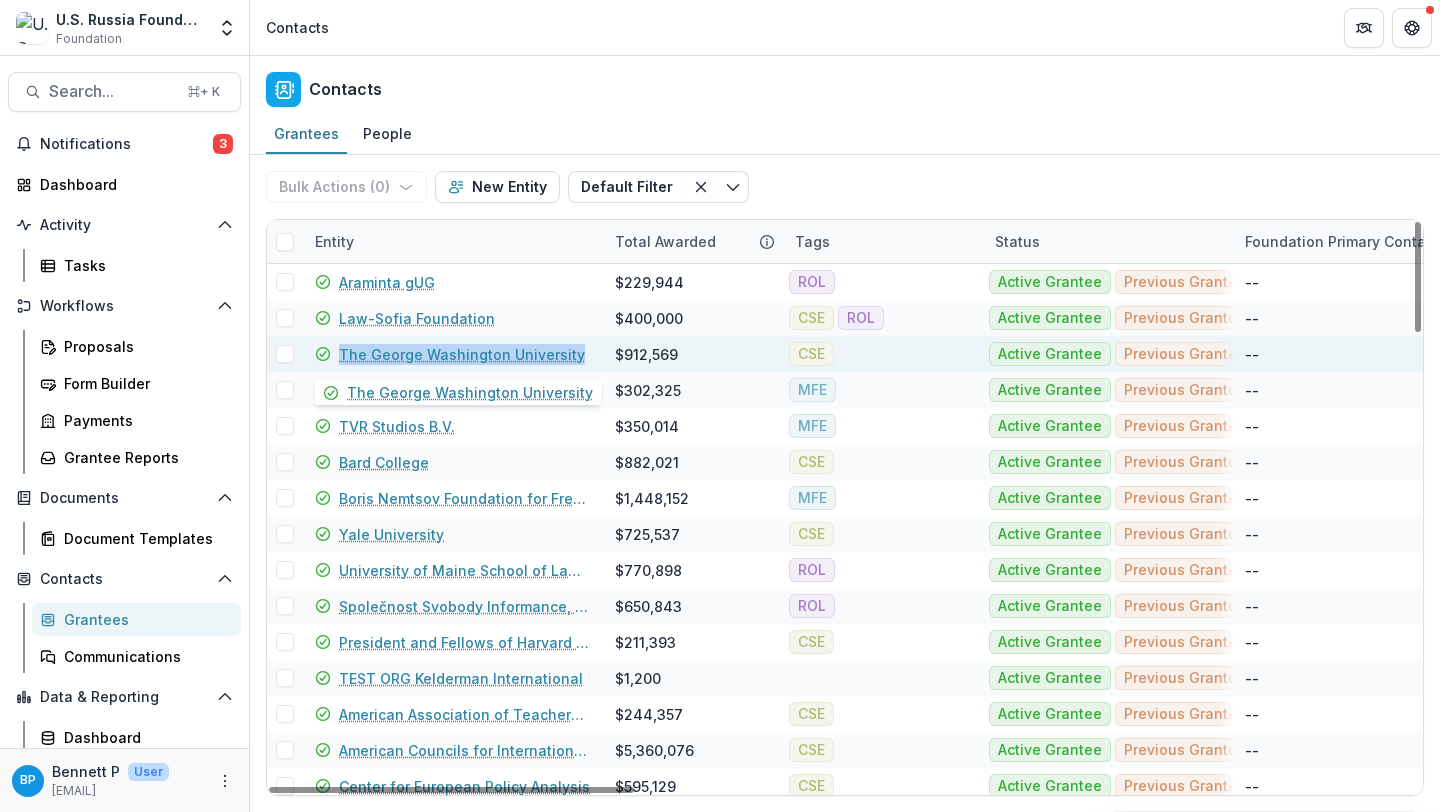 copy on "The George Washington University" 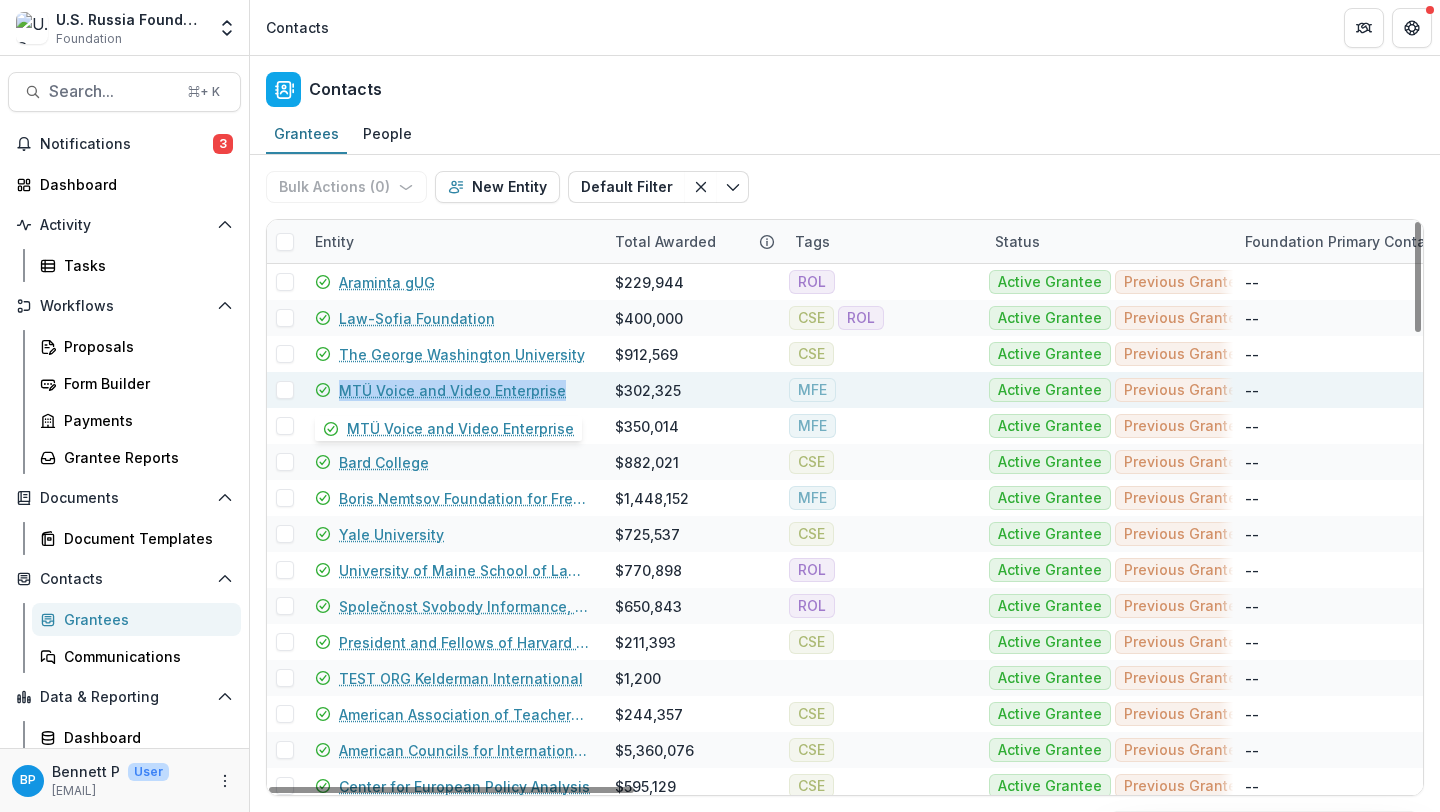 copy on "MTÜ Voice and Video Enterprise" 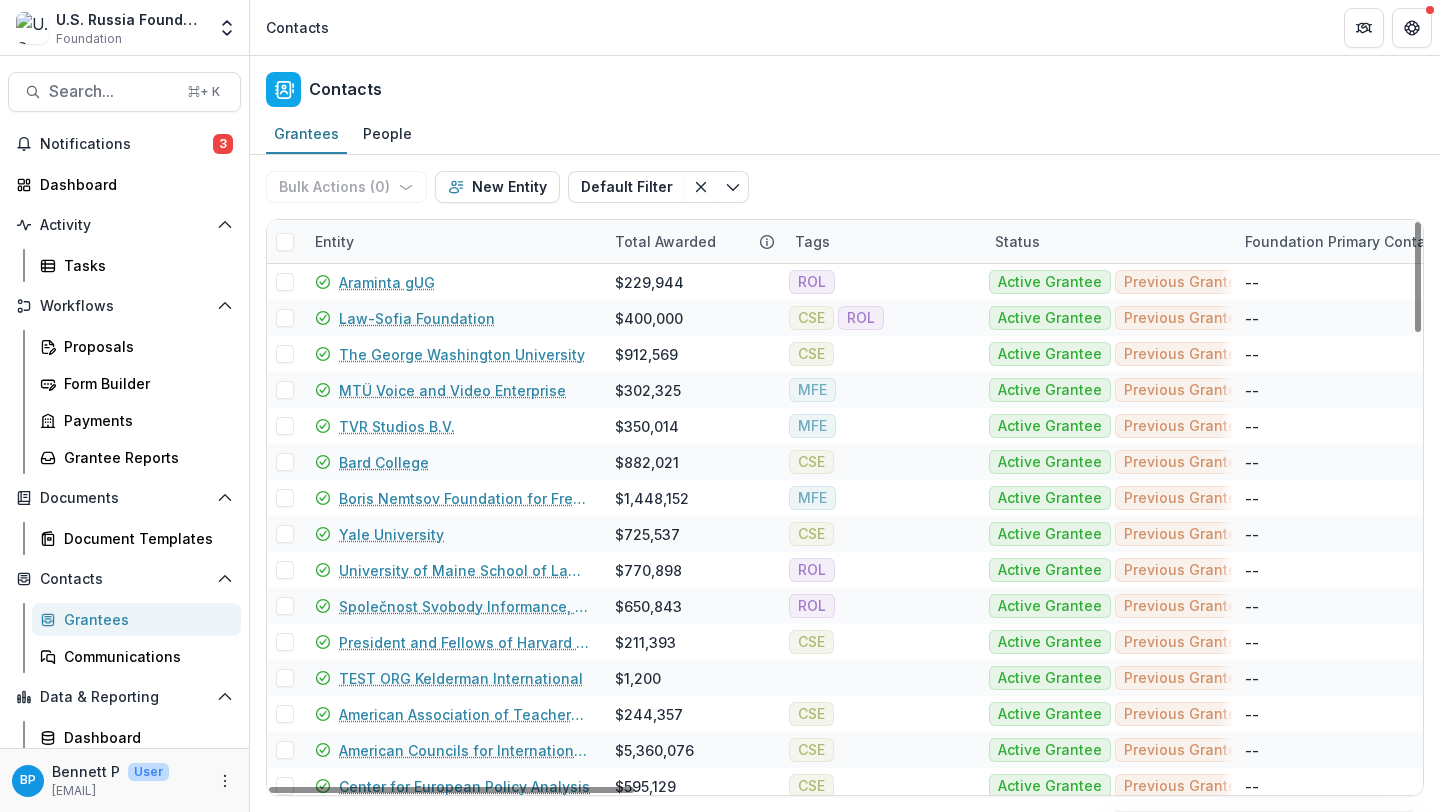 click on "Contacts" at bounding box center (845, 85) 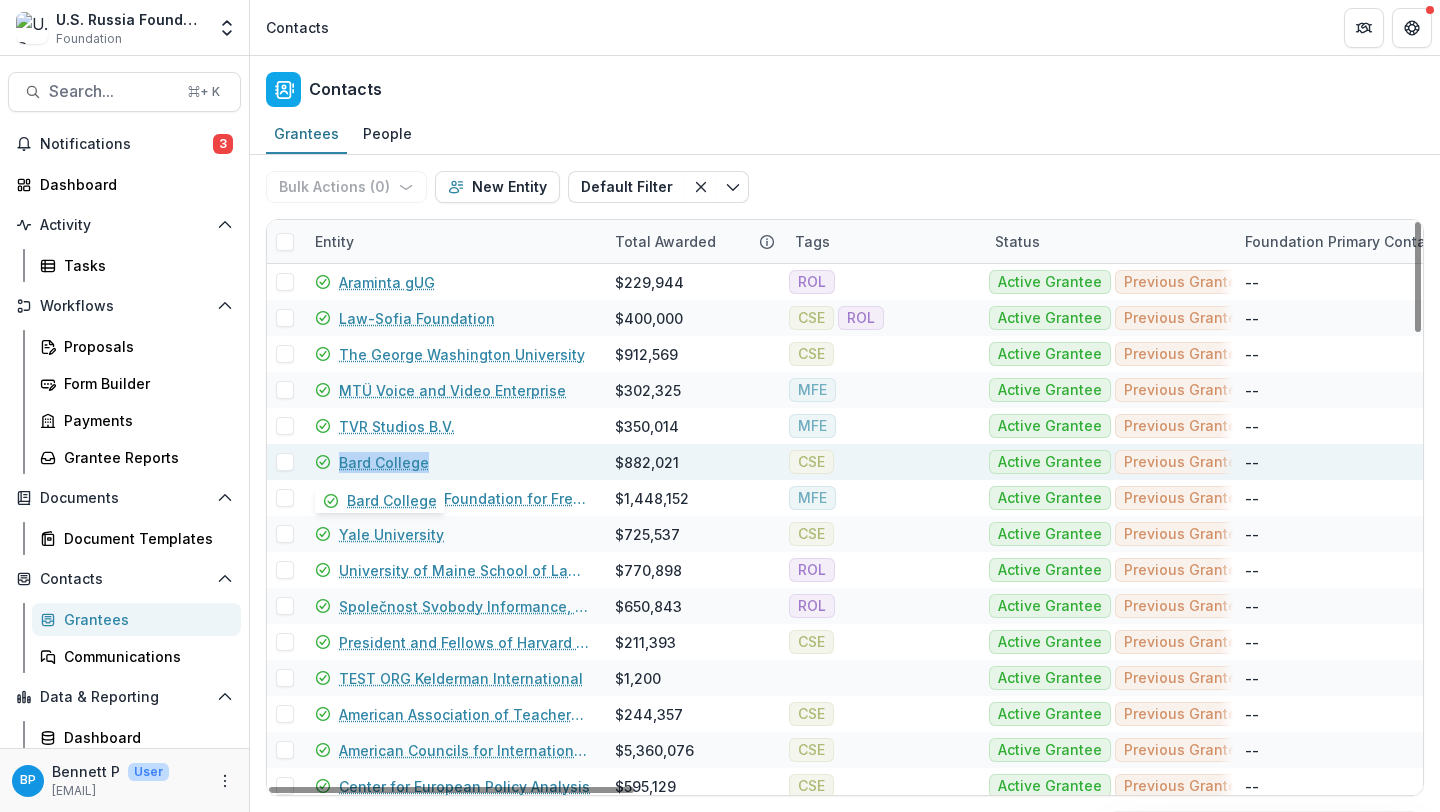 copy on "Bard College" 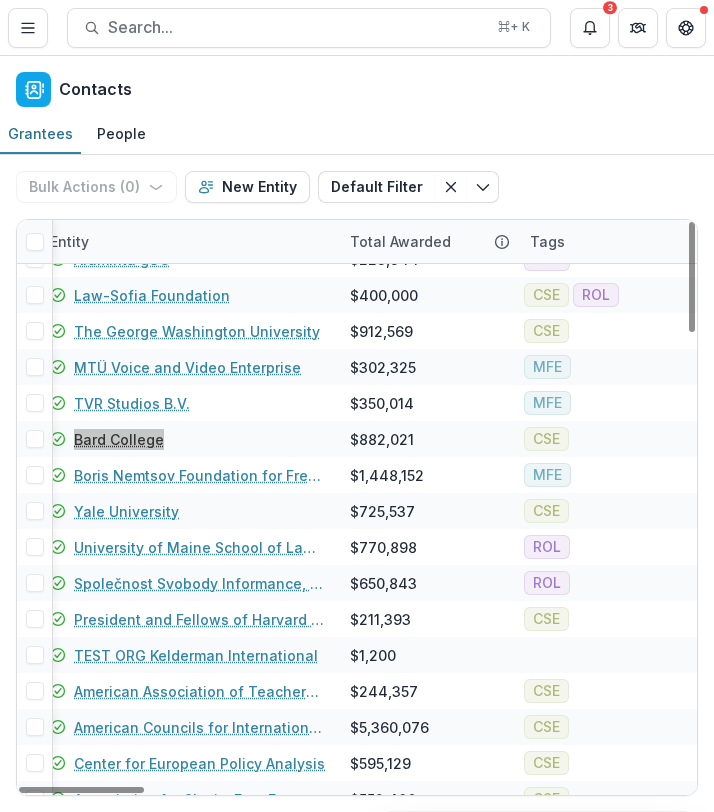 scroll, scrollTop: 0, scrollLeft: 7, axis: horizontal 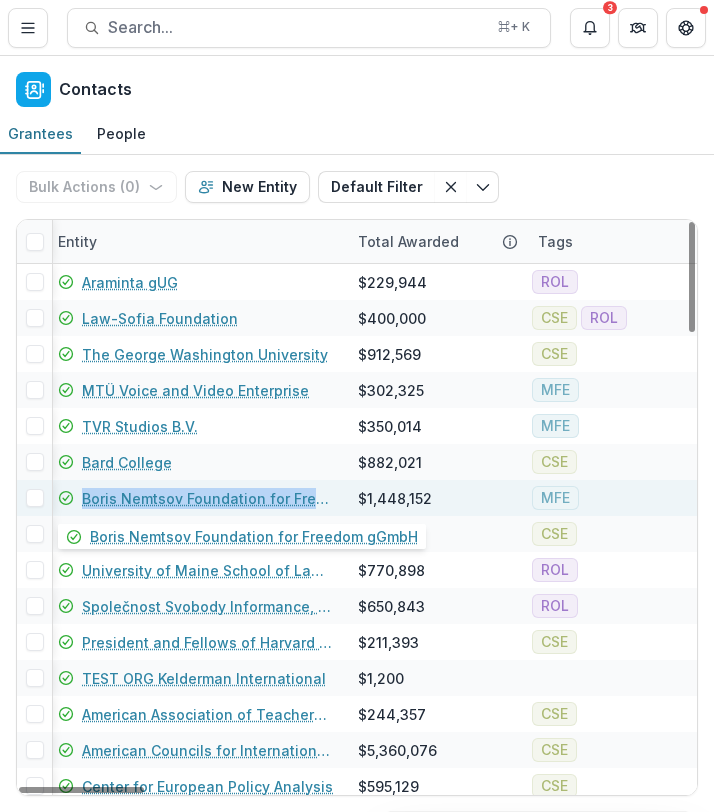 copy on "Boris Nemtsov Foundation for Freedom gGmbH" 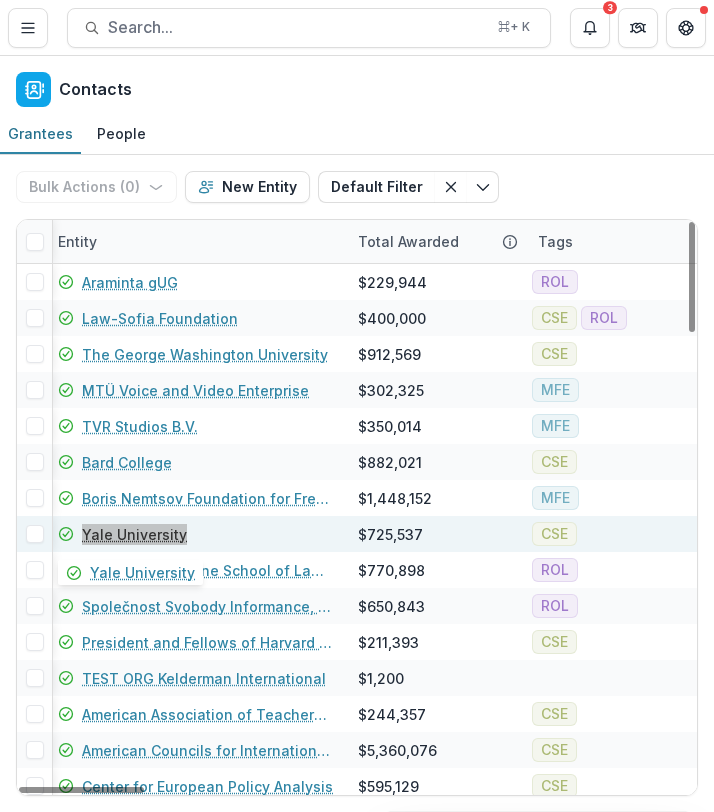 copy on "Yale University" 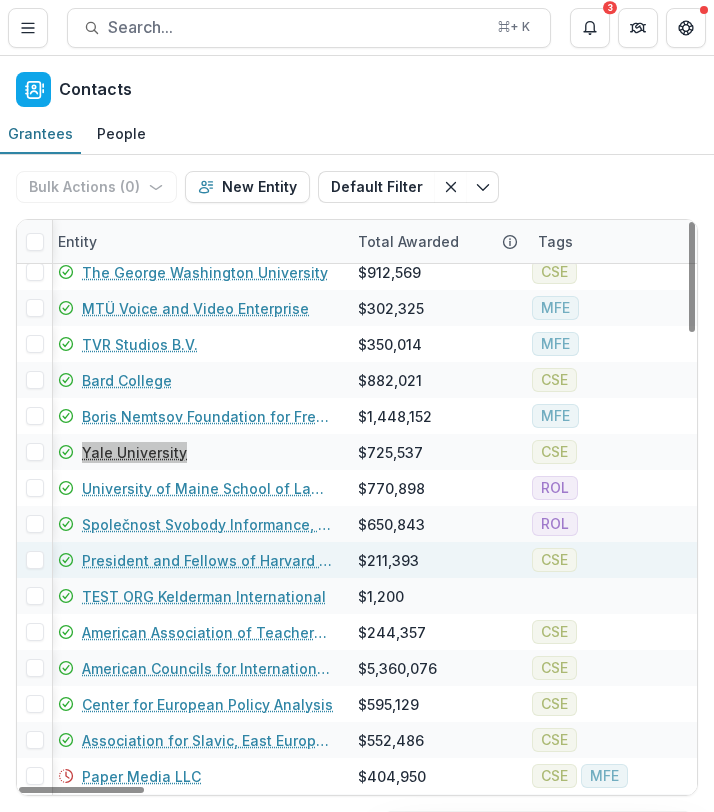 scroll, scrollTop: 90, scrollLeft: 7, axis: both 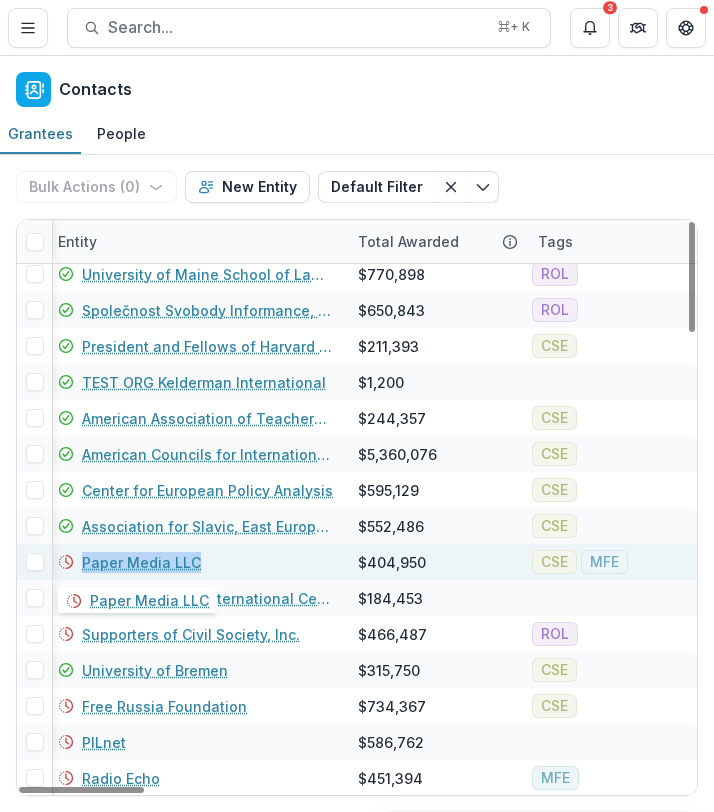 copy on "Paper Media LLC" 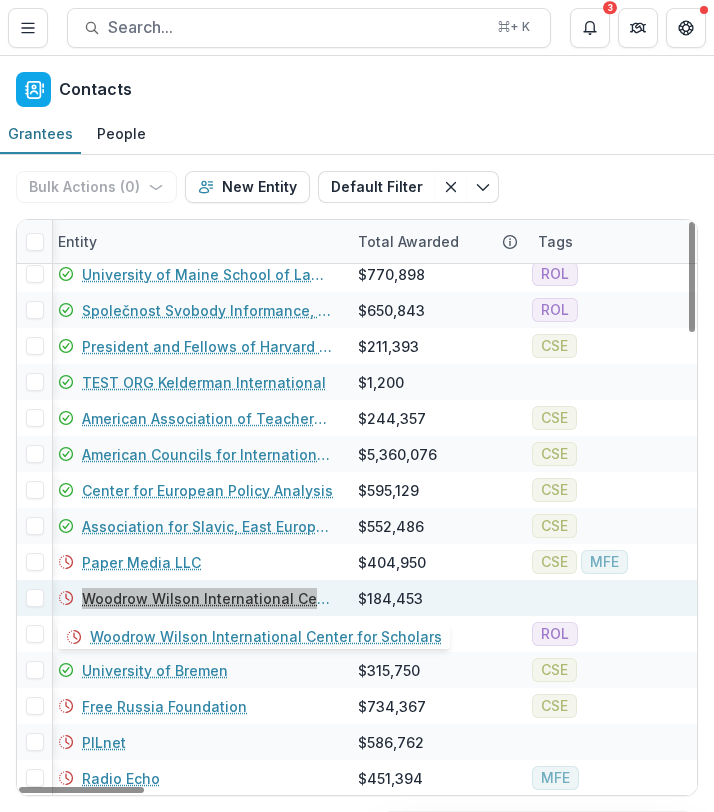 copy on "Woodrow Wilson International Center for Scholars" 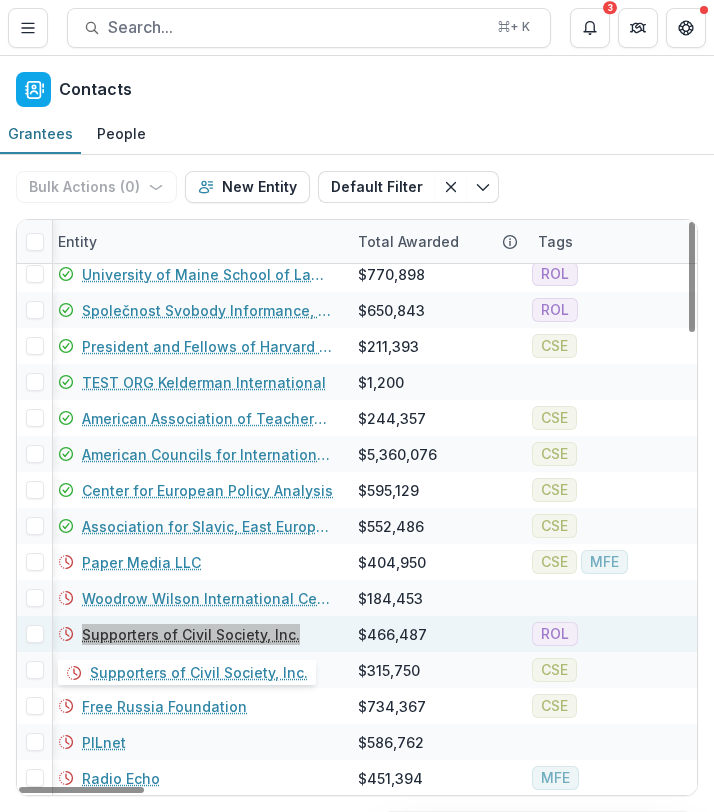 copy on "Supporters of Civil Society, Inc." 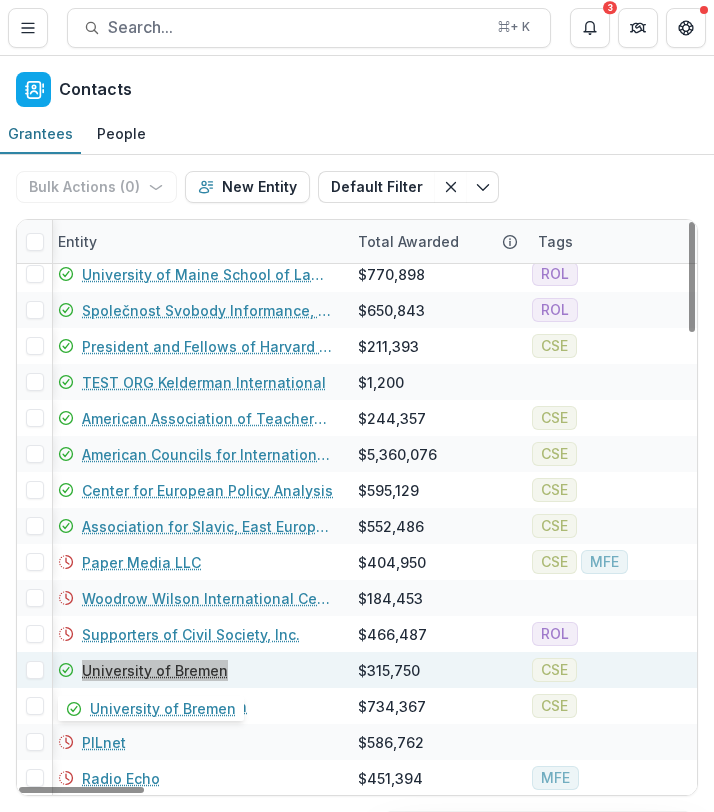 copy on "University of Bremen" 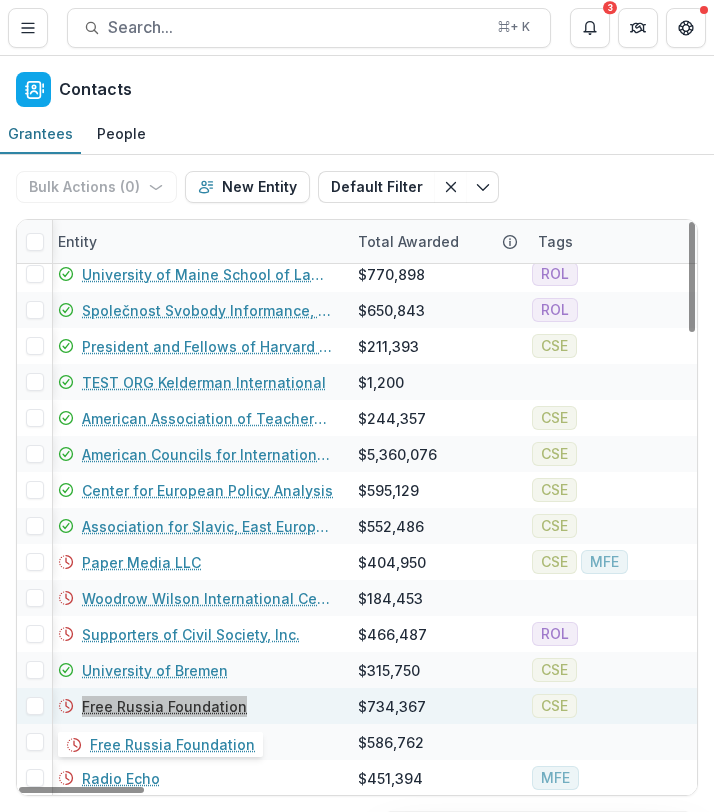 copy on "Free Russia Foundation" 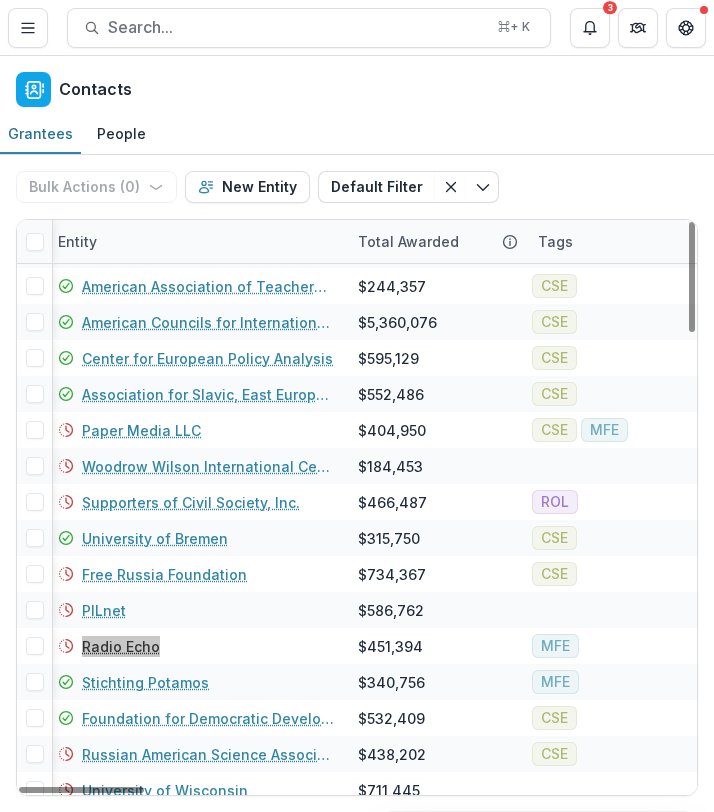 scroll, scrollTop: 435, scrollLeft: 7, axis: both 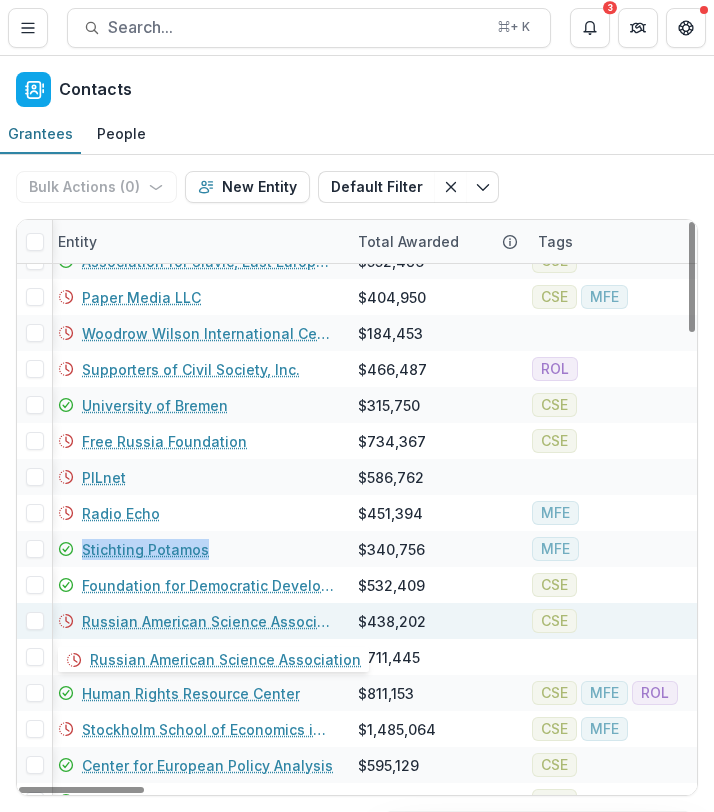 drag, startPoint x: 308, startPoint y: 616, endPoint x: 277, endPoint y: 618, distance: 31.06445 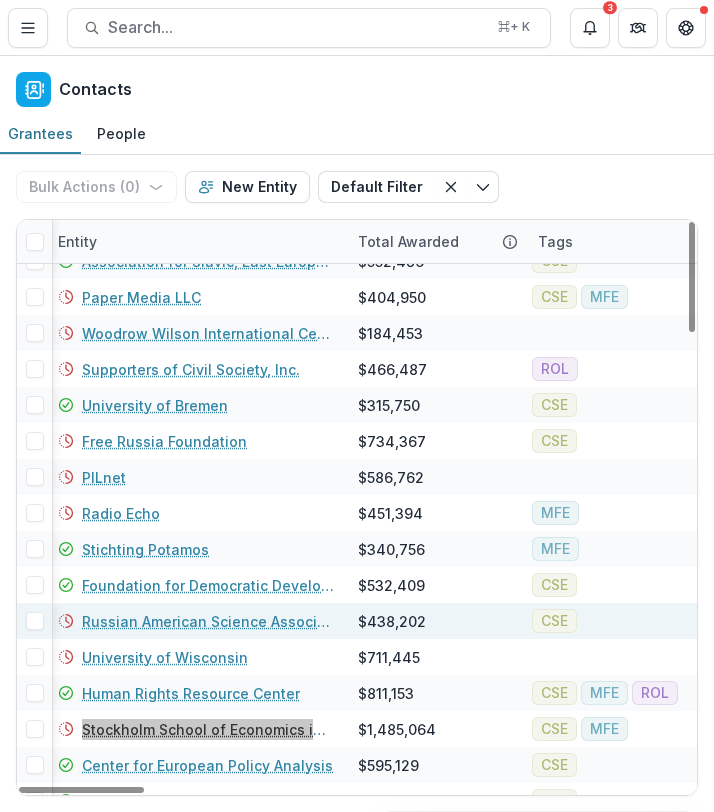 scroll, scrollTop: 719, scrollLeft: 7, axis: both 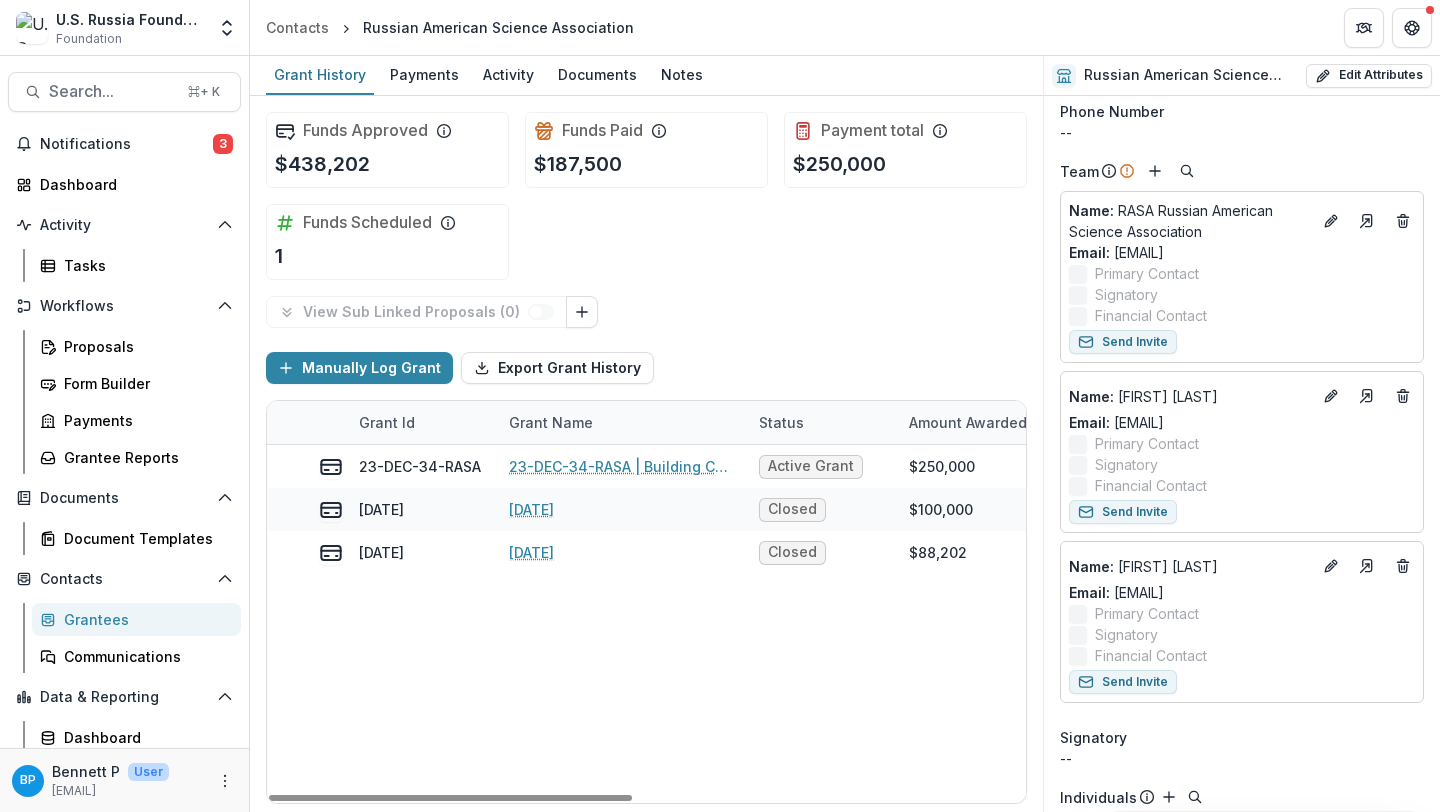 click on "23-DEC-34-RASA 23-DEC-34-RASA | Building Community through T-invariant: A Media Platform for Russian-speaking Scientists in a Global Crisis Active Grant $250,000 $187,500 Mar 1, 2024 Feb 28, 2026 $250,000 OPERATING_GRANT 22-AUG-17-RASA 22-AUG-17-RASA Closed $100,000 $0 Jan 1, 2023 Dec 31, 2023 $100,000 OPERATING_GRANT 21-APR-03-UNC 21-APR-03-UNC Closed $88,202 $0 Oct 1, 2021 Mar 31, 2023 $88,202 OPERATING_GRANT" at bounding box center (1057, 624) 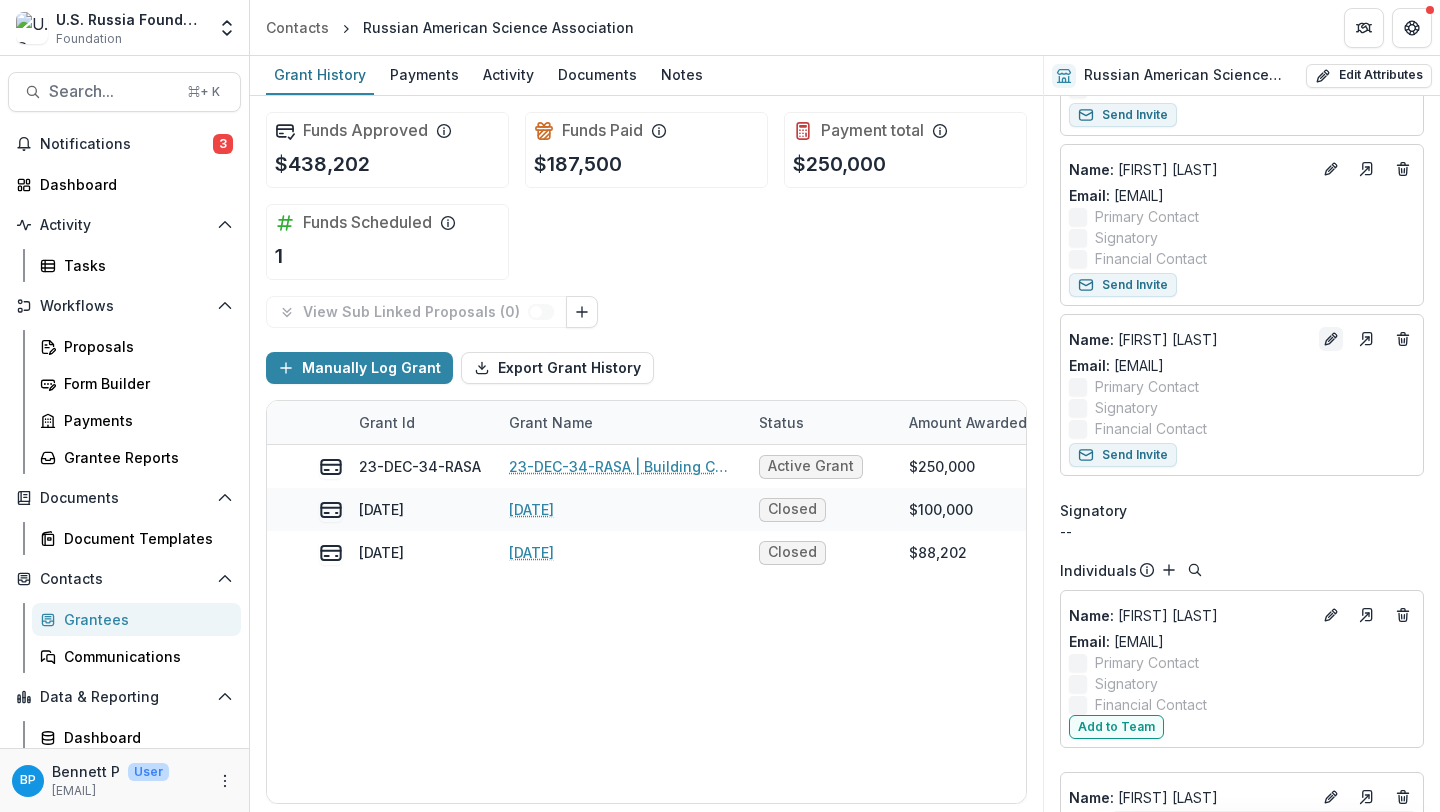 scroll, scrollTop: 337, scrollLeft: 0, axis: vertical 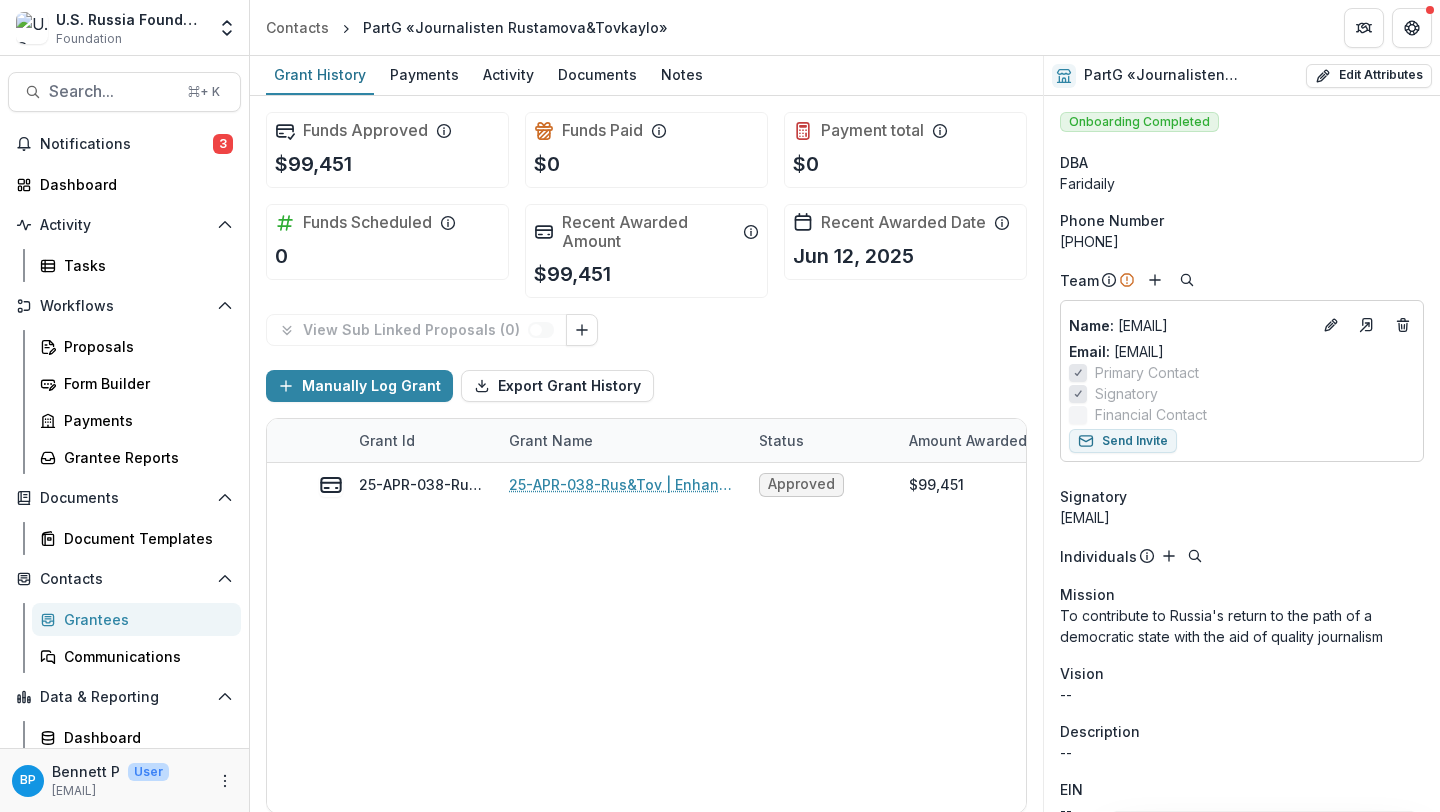 drag, startPoint x: 1251, startPoint y: 520, endPoint x: 1062, endPoint y: 515, distance: 189.06613 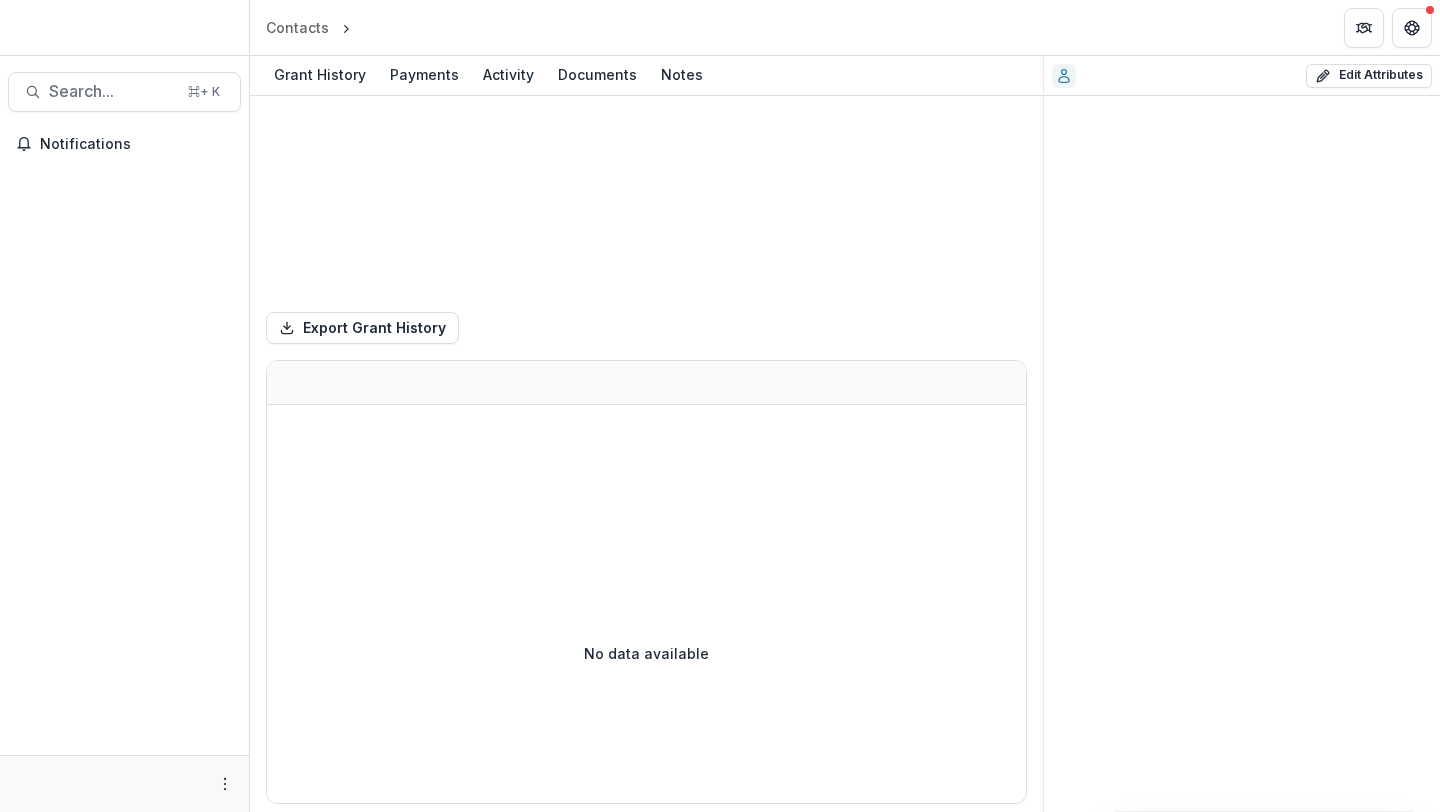 scroll, scrollTop: 0, scrollLeft: 0, axis: both 